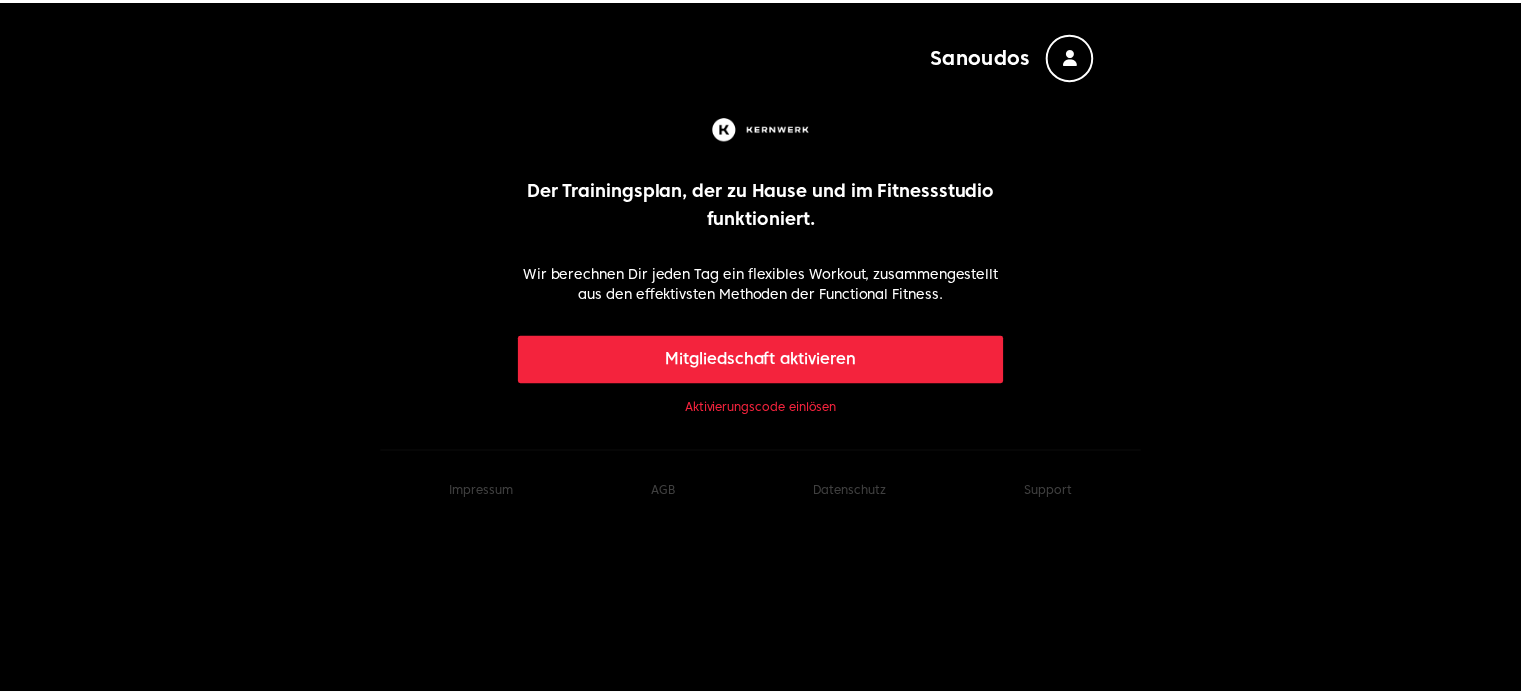 scroll, scrollTop: 0, scrollLeft: 0, axis: both 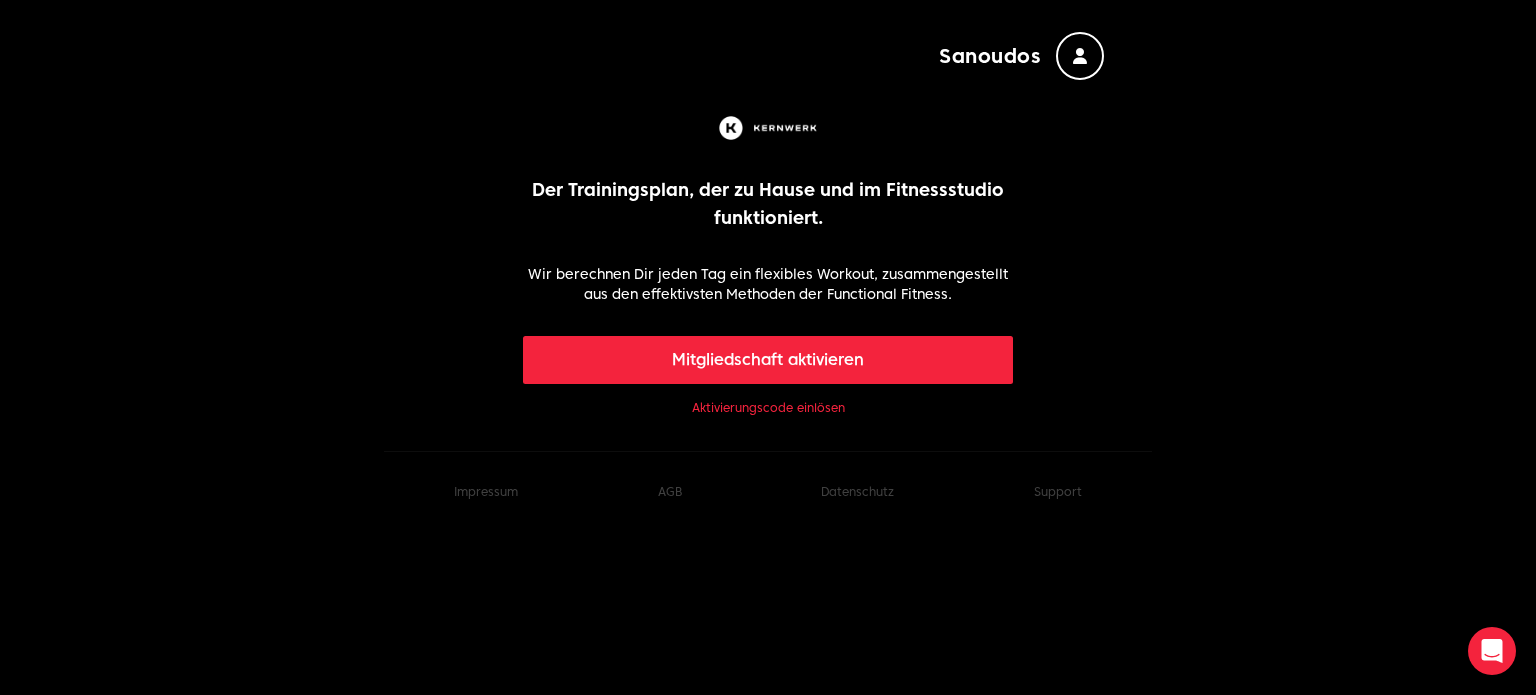 click on "Mitgliedschaft aktivieren" at bounding box center (768, 360) 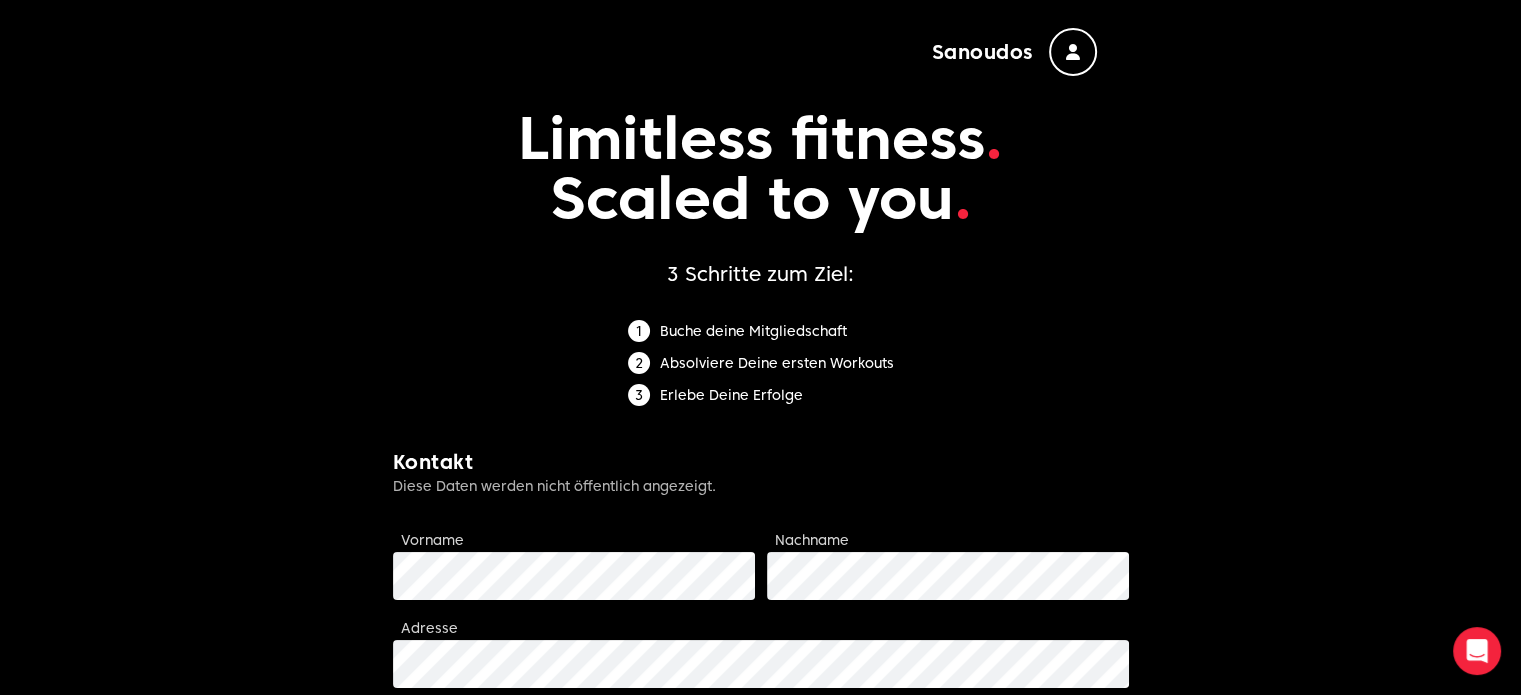 scroll, scrollTop: 0, scrollLeft: 0, axis: both 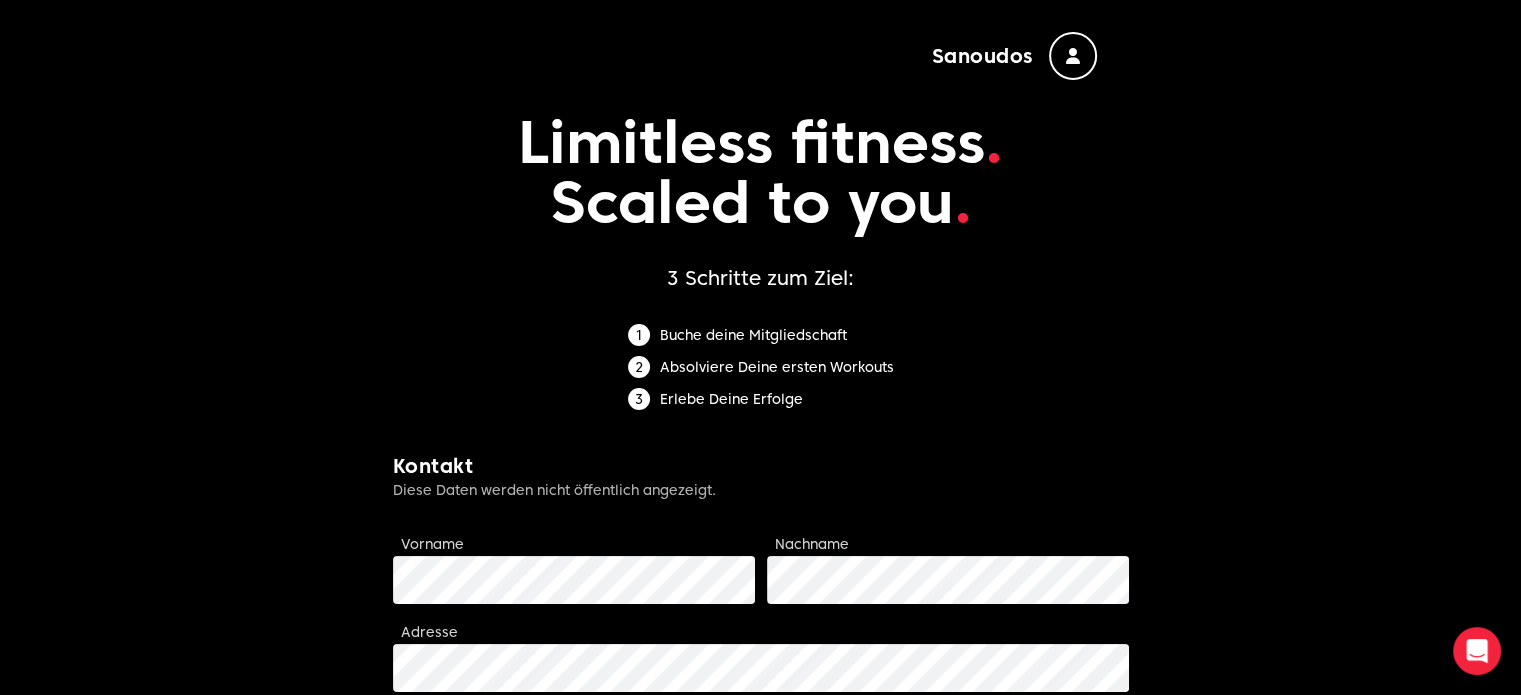 click at bounding box center [1073, 56] 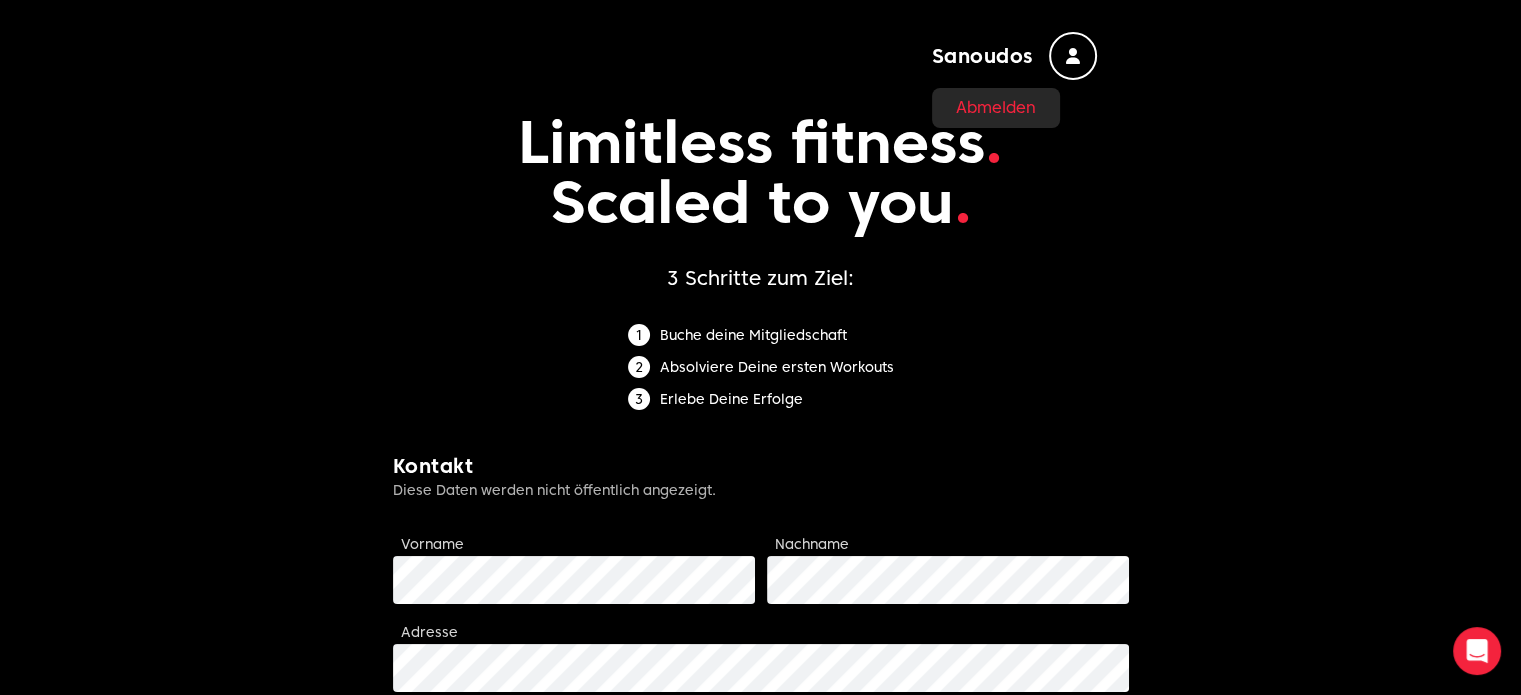 click on "Sanoudos" at bounding box center [982, 56] 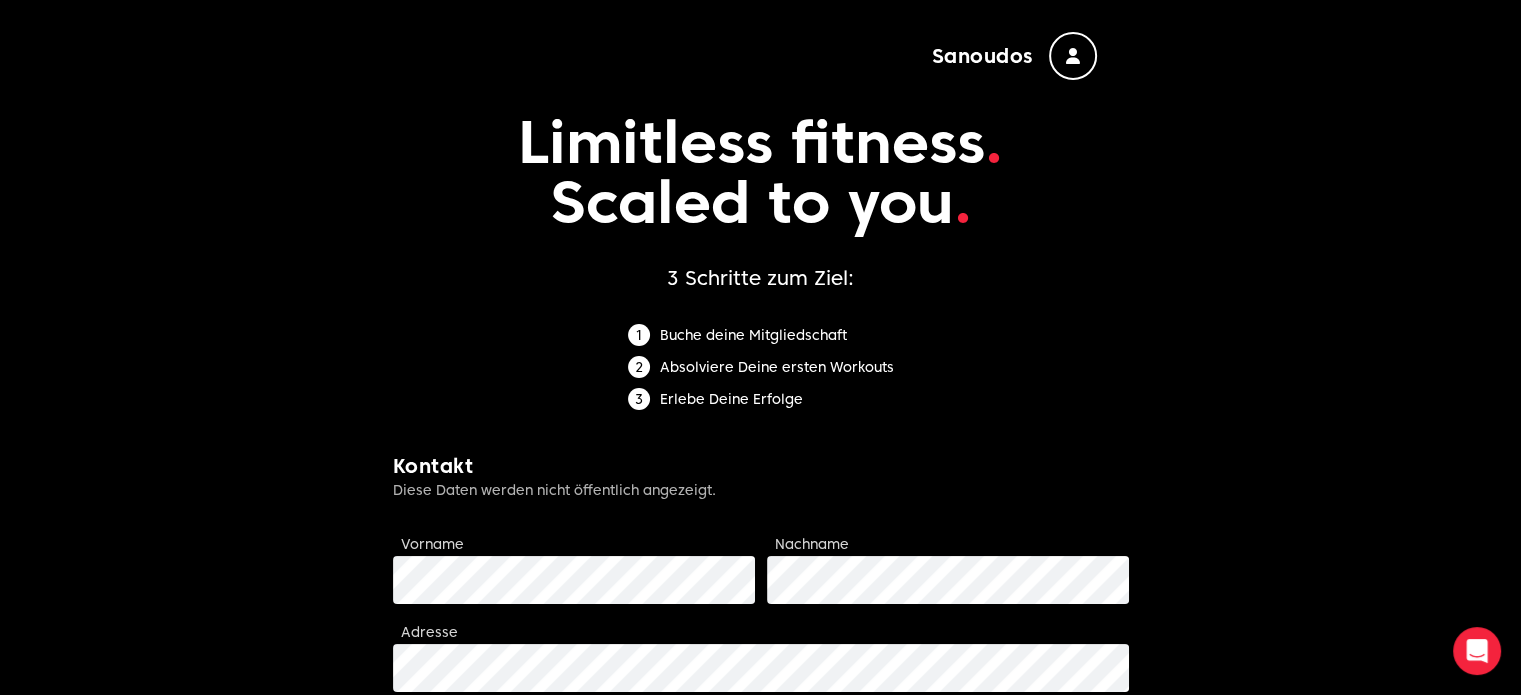 click at bounding box center (1073, 56) 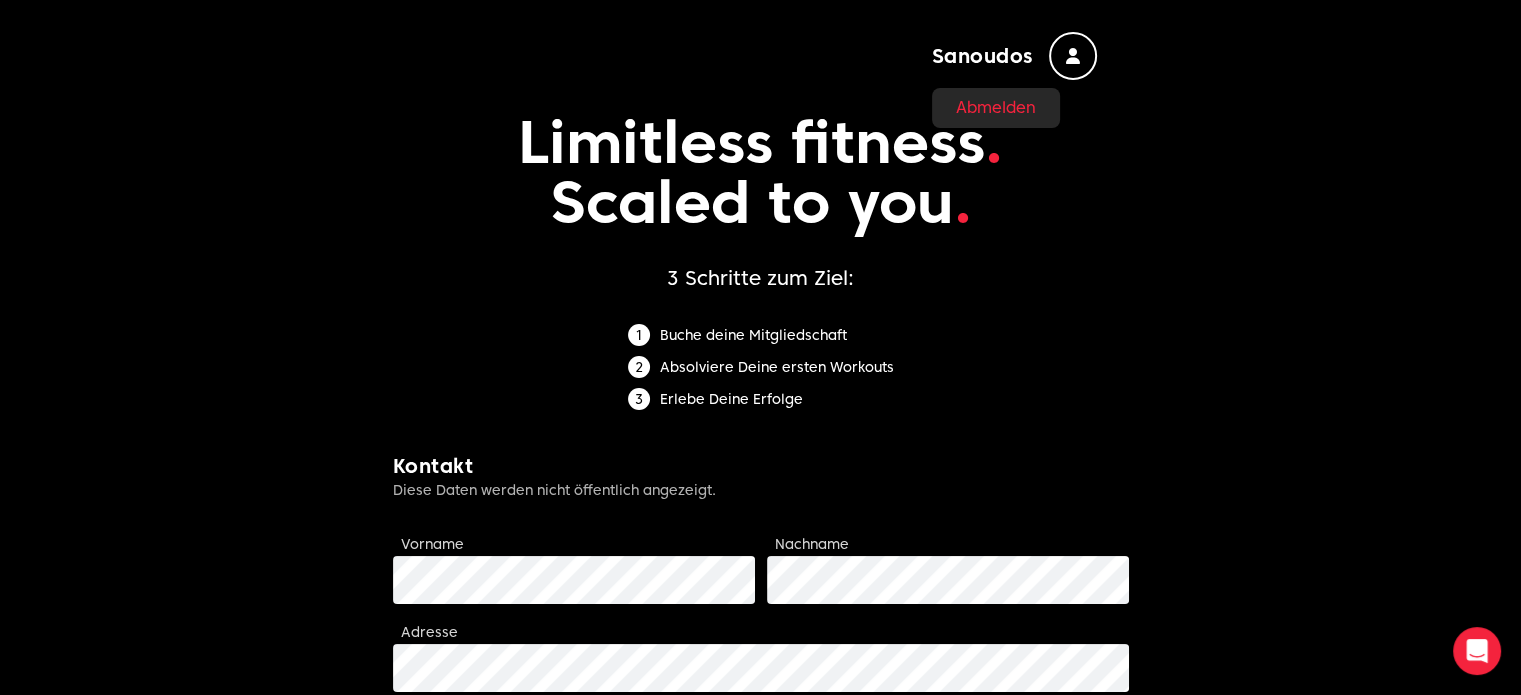 click at bounding box center [1073, 56] 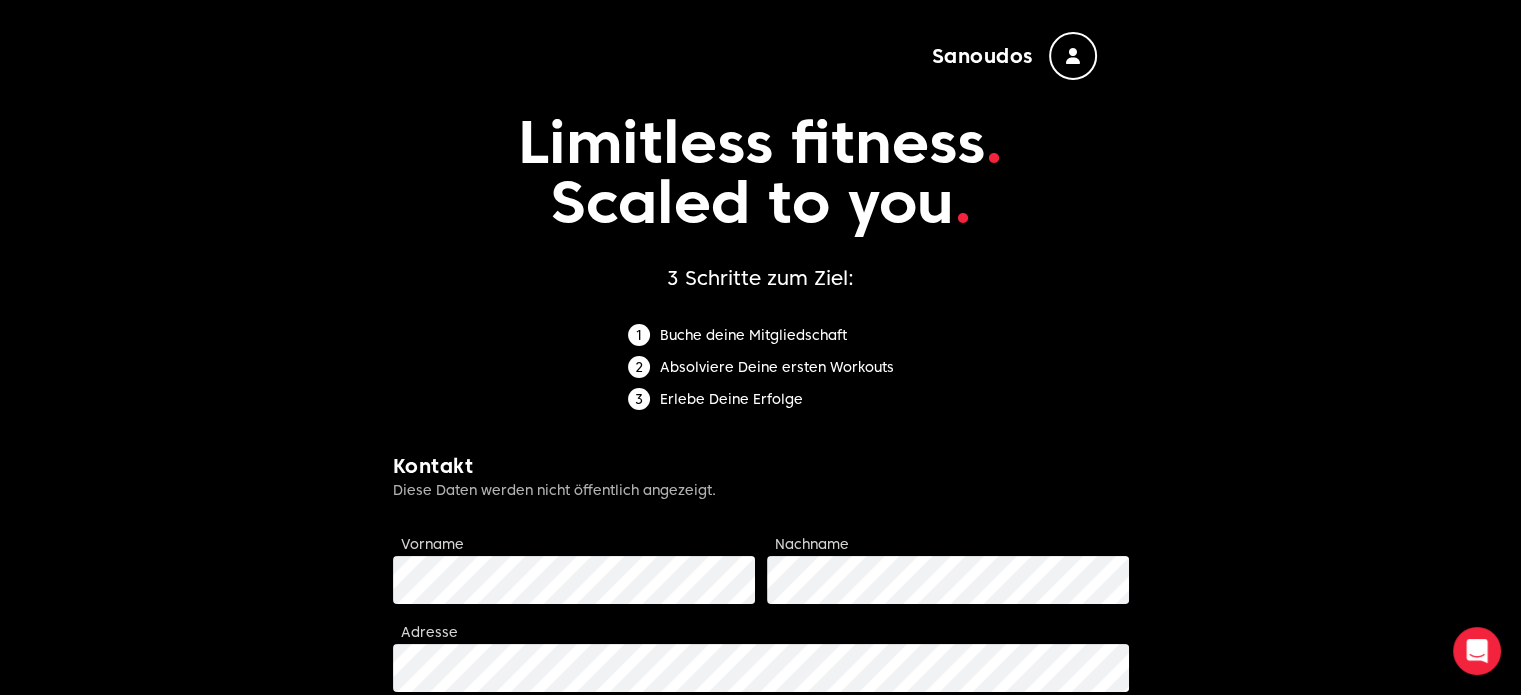 click at bounding box center [1073, 56] 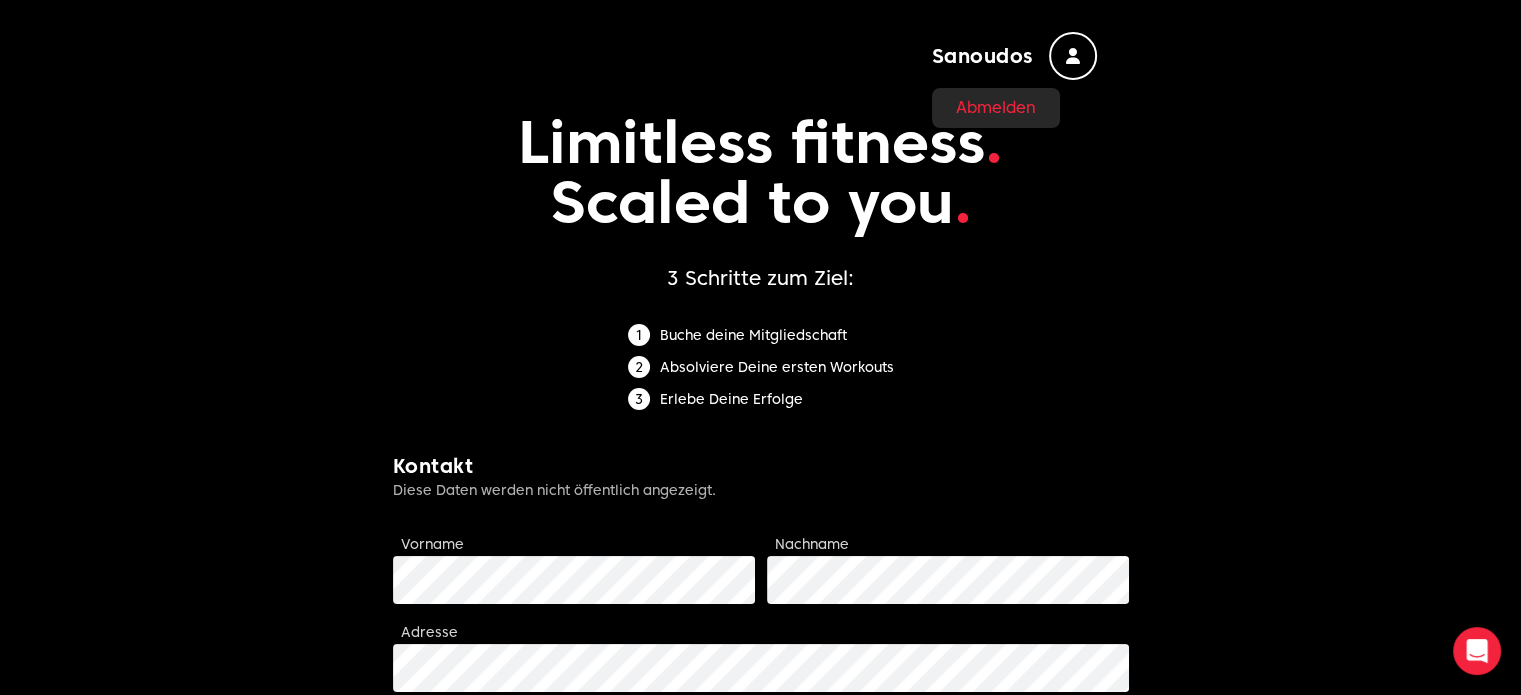 click at bounding box center (1073, 56) 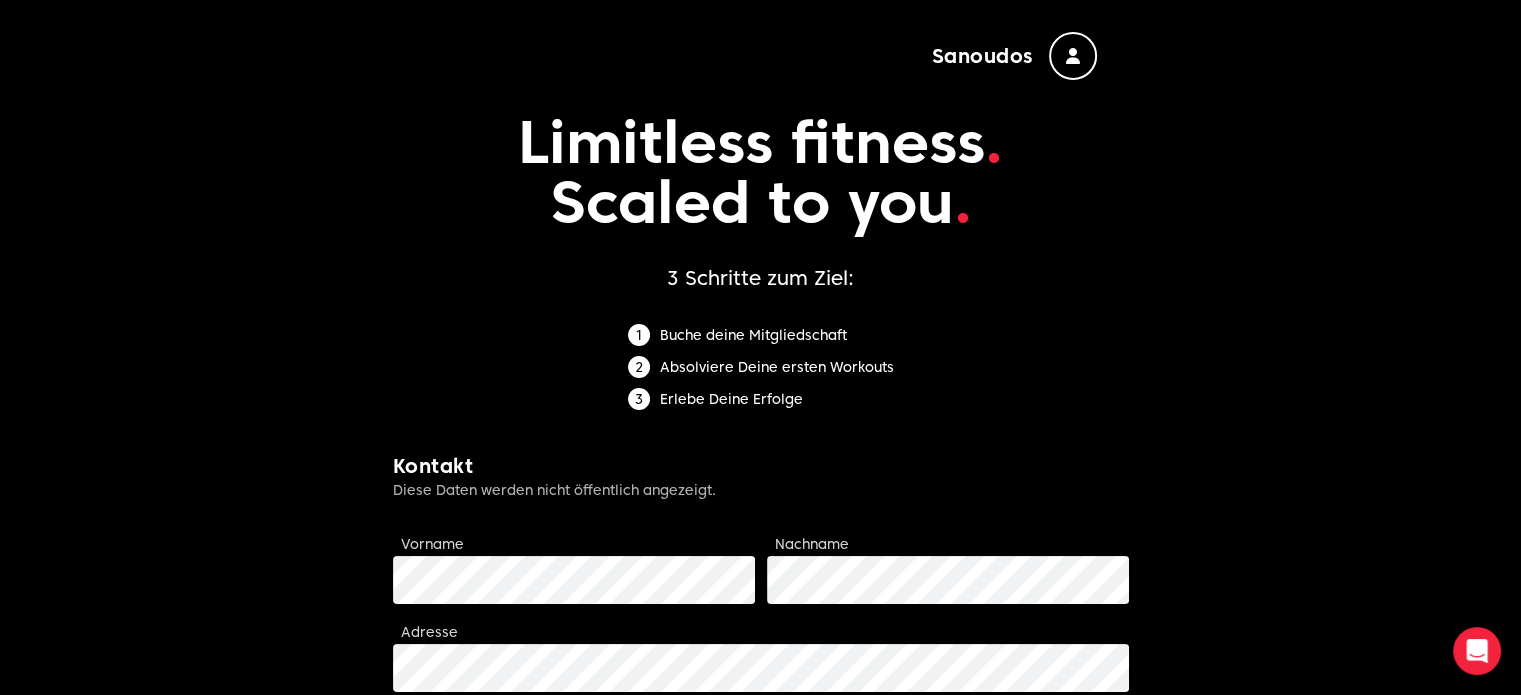 click at bounding box center (1073, 56) 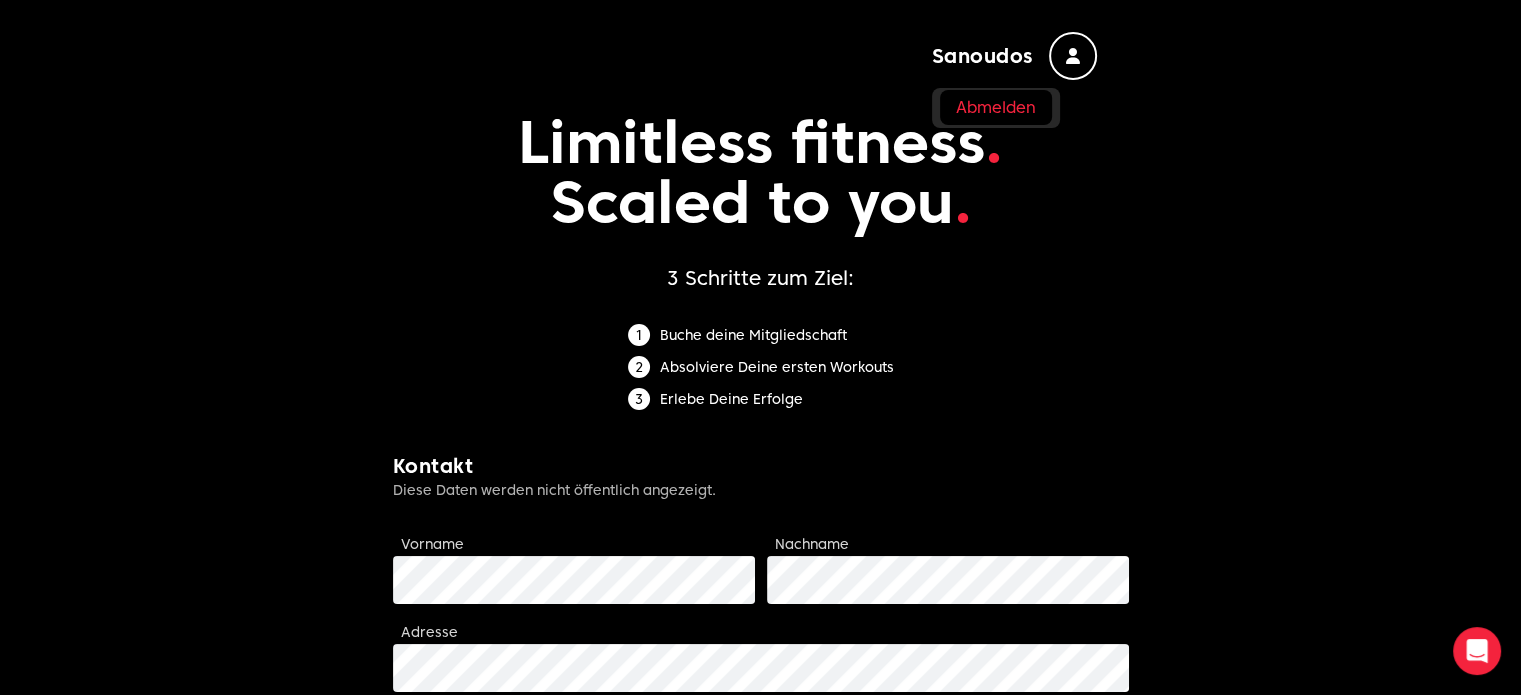 click on "Abmelden" at bounding box center [996, 108] 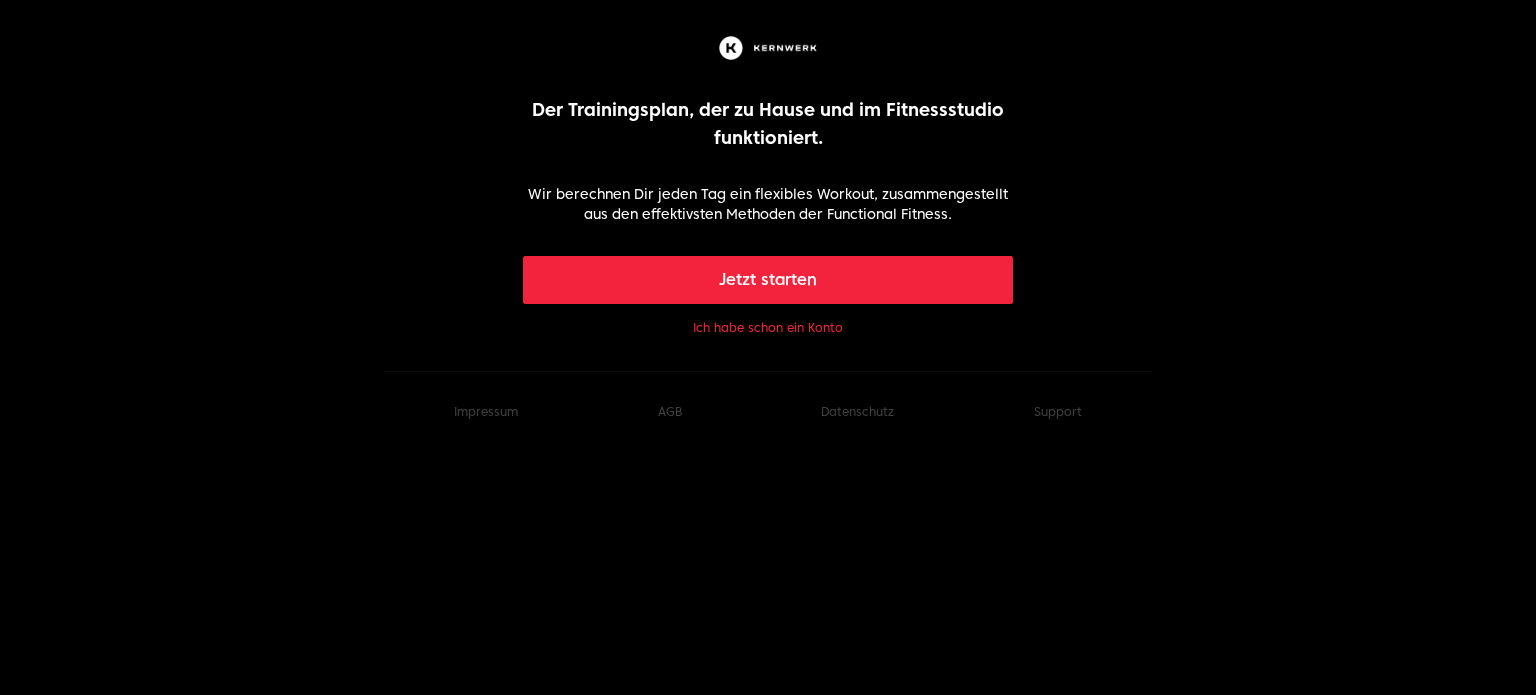 click on "Ich habe schon ein Konto" 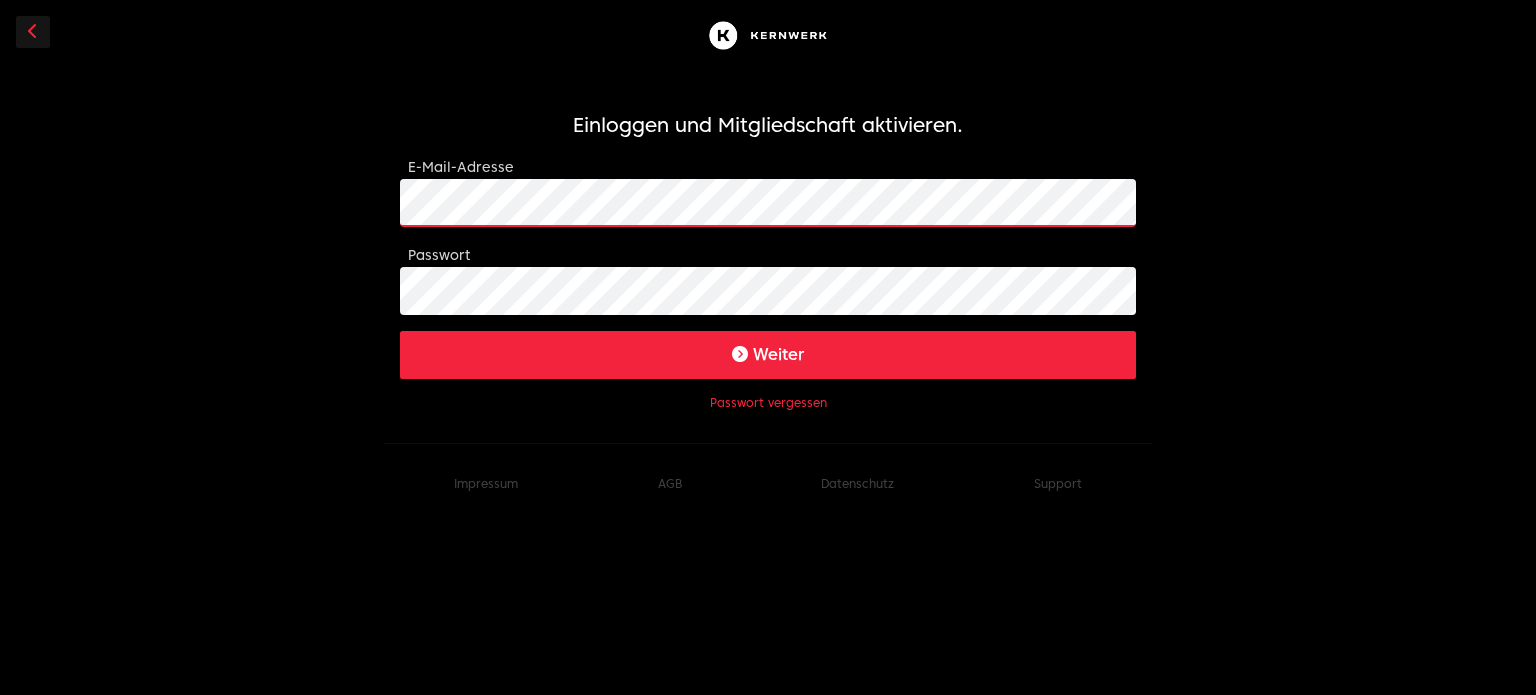click 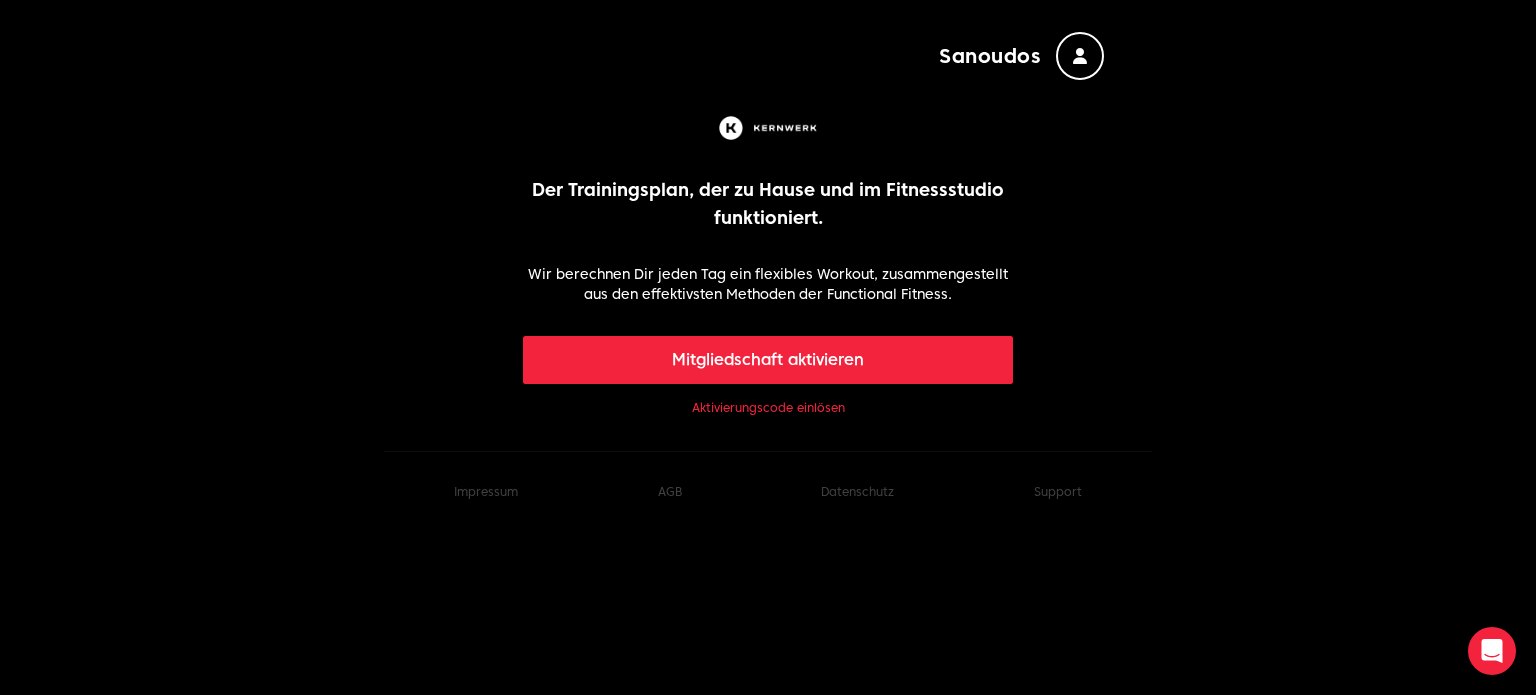 click on "Mitgliedschaft aktivieren" at bounding box center [768, 360] 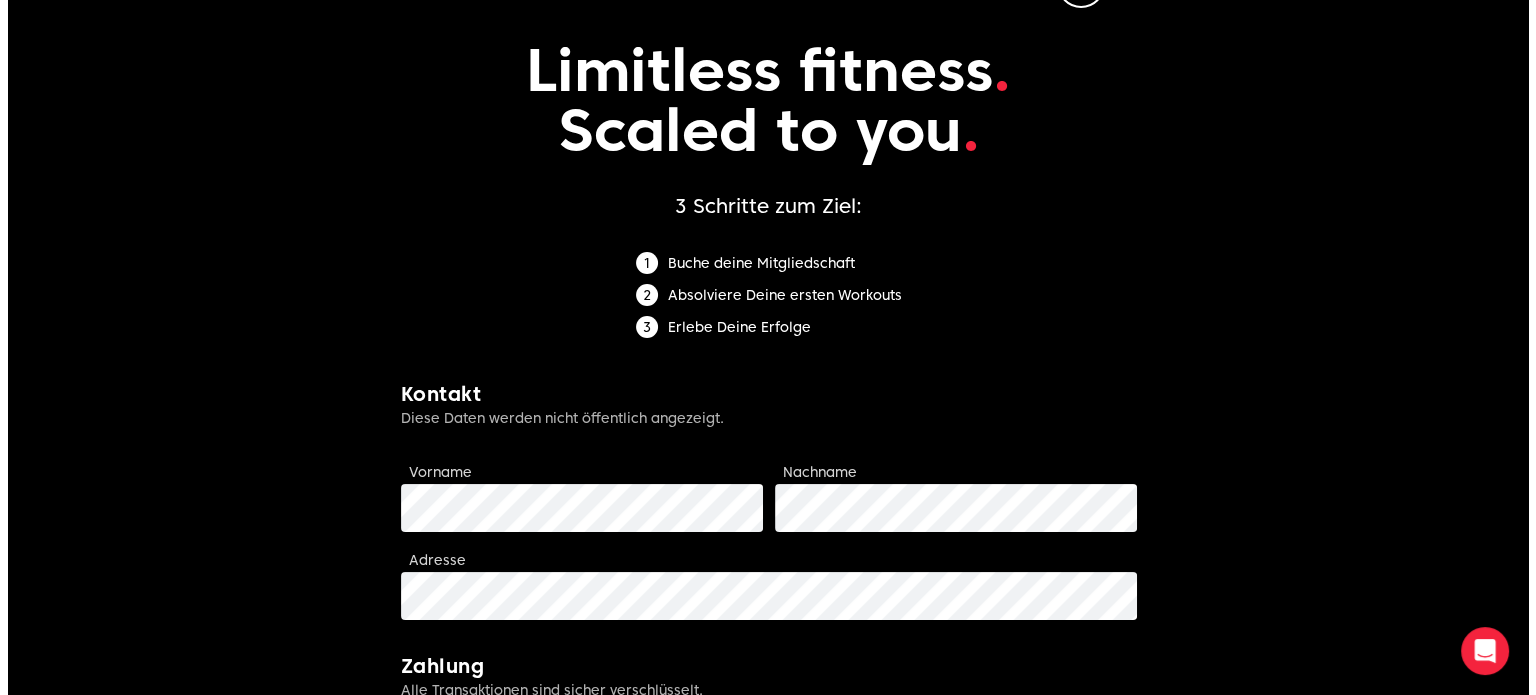 scroll, scrollTop: 0, scrollLeft: 0, axis: both 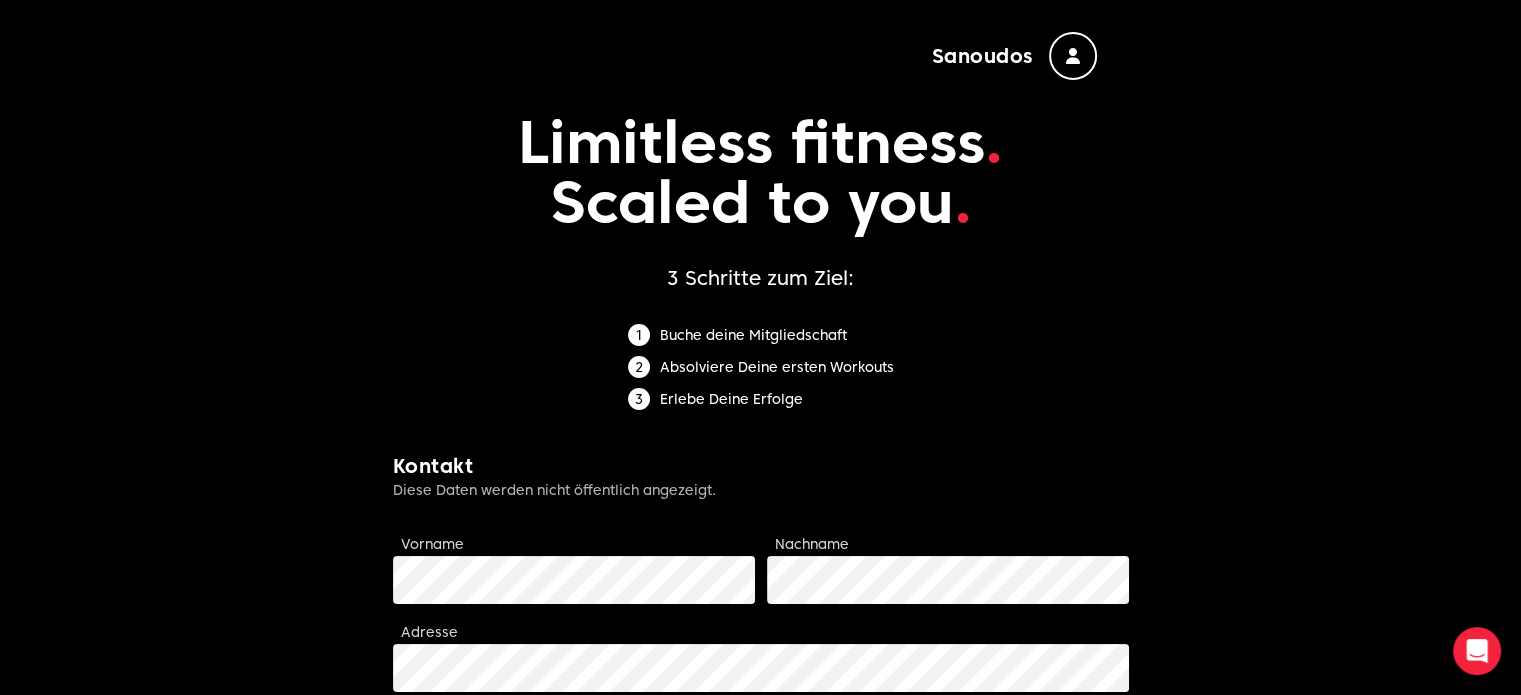 click at bounding box center [1073, 56] 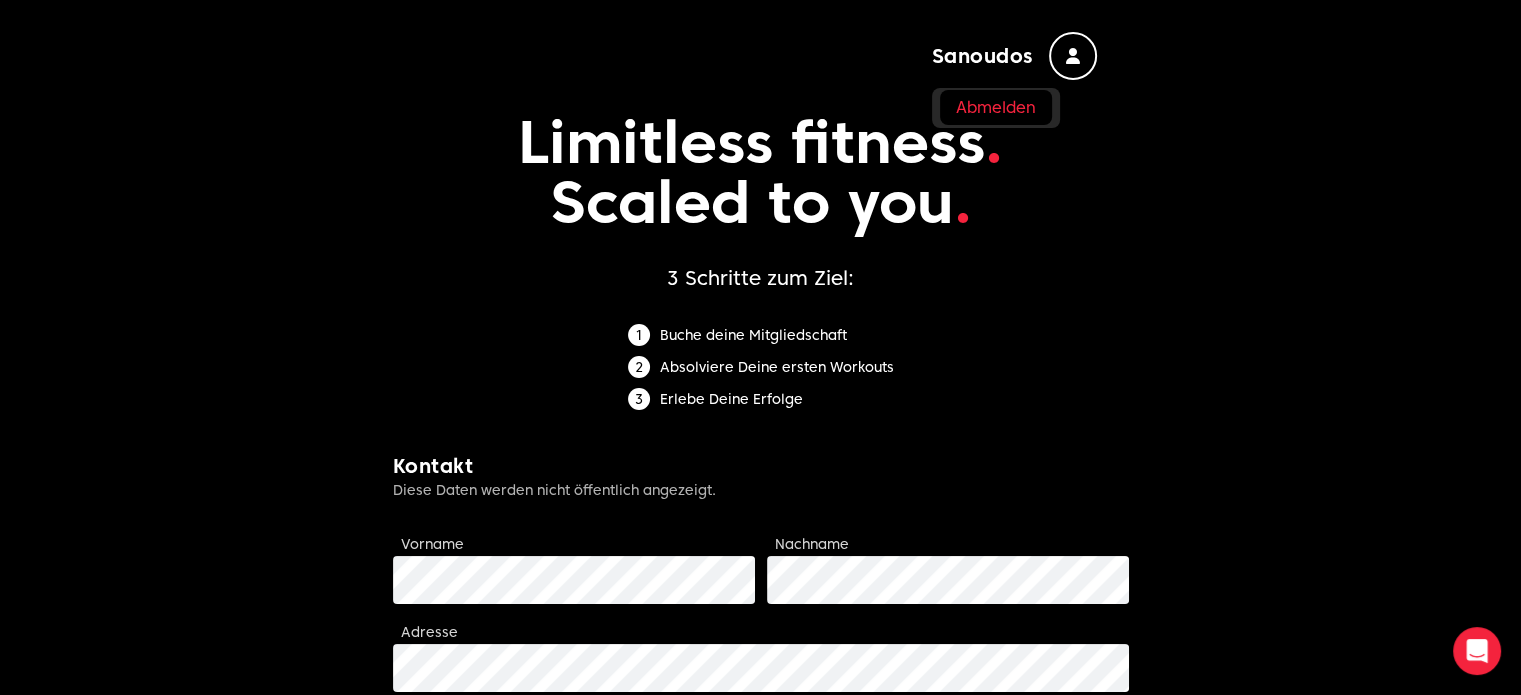 click on "Abmelden" at bounding box center [996, 108] 